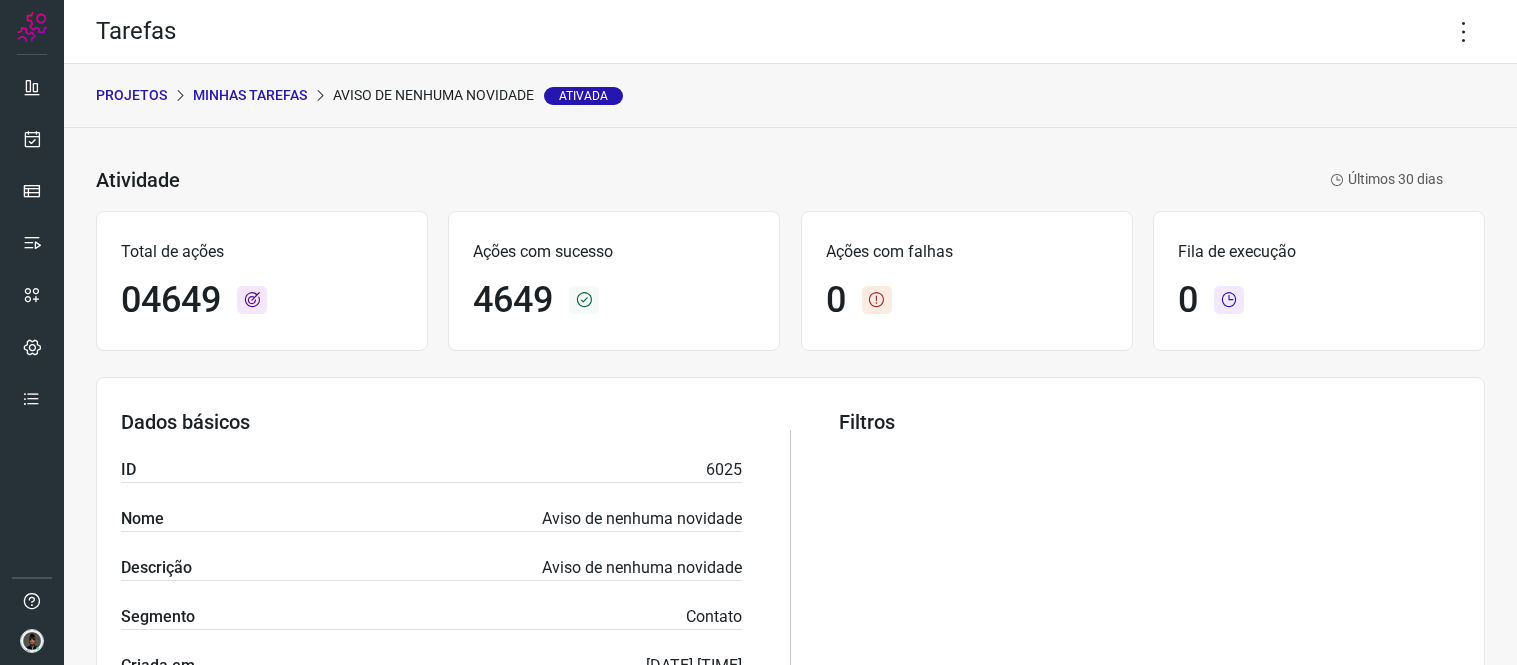 scroll, scrollTop: 0, scrollLeft: 0, axis: both 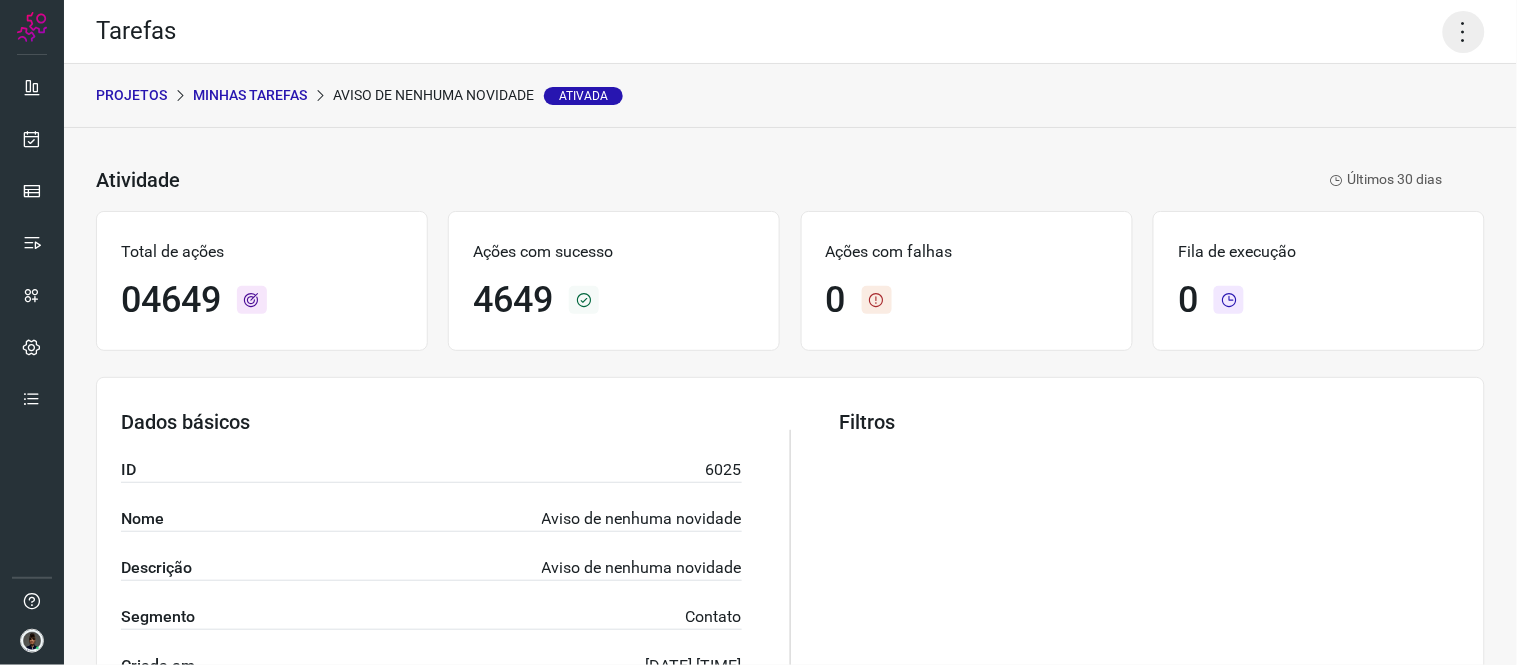 click 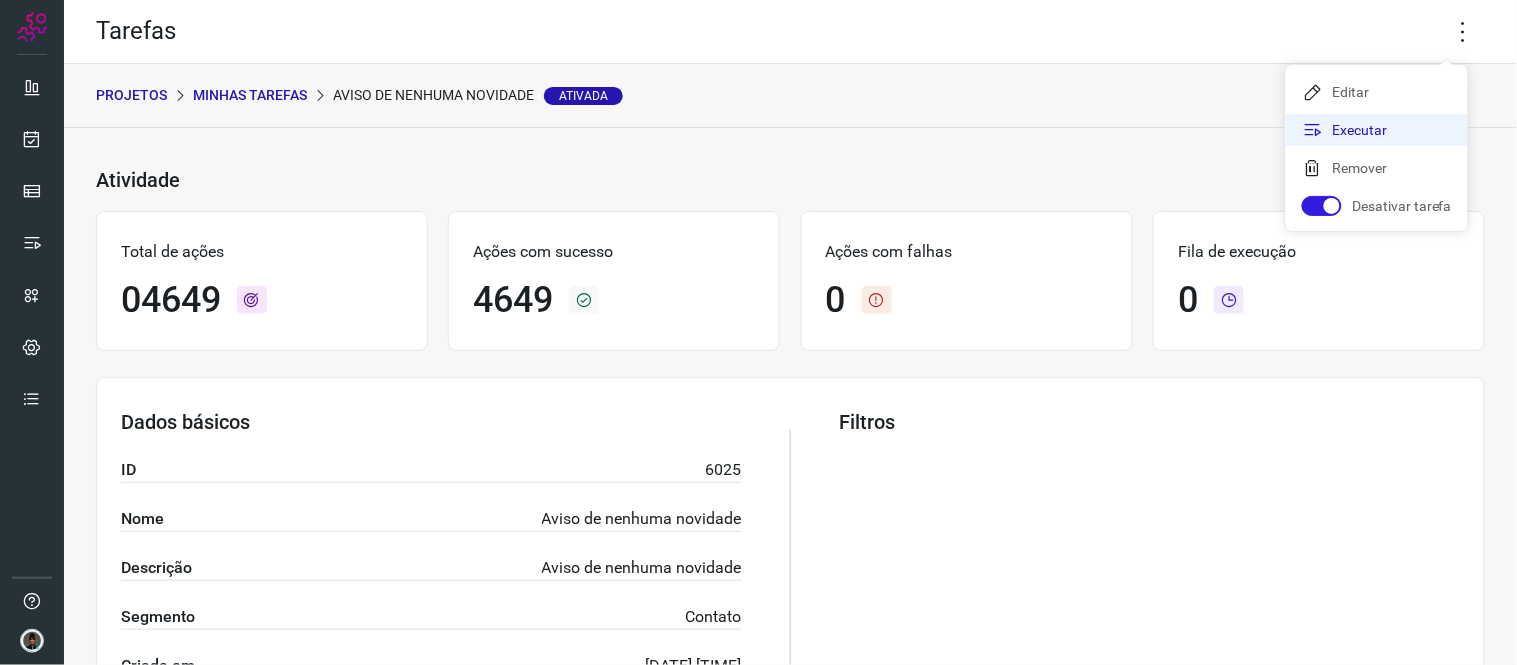click on "Executar" 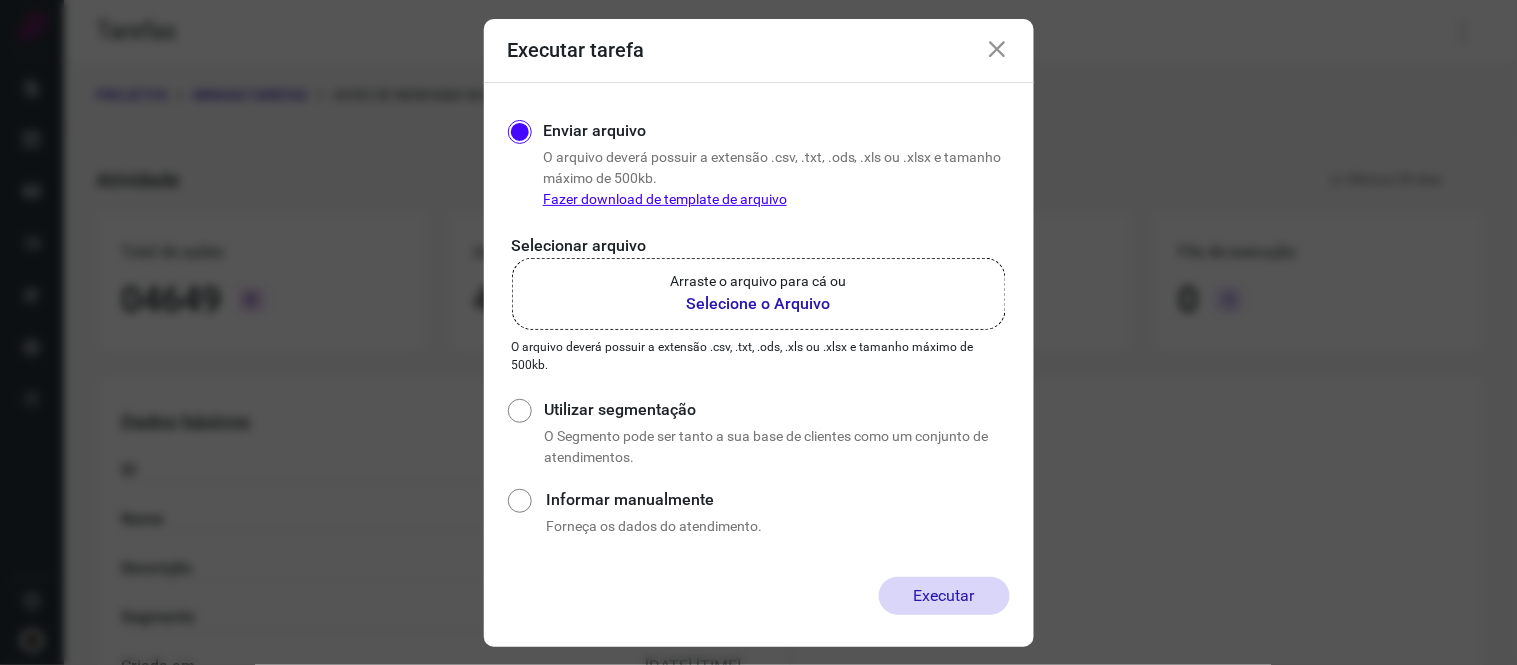 click on "Arraste o arquivo para cá ou Selecione o Arquivo" 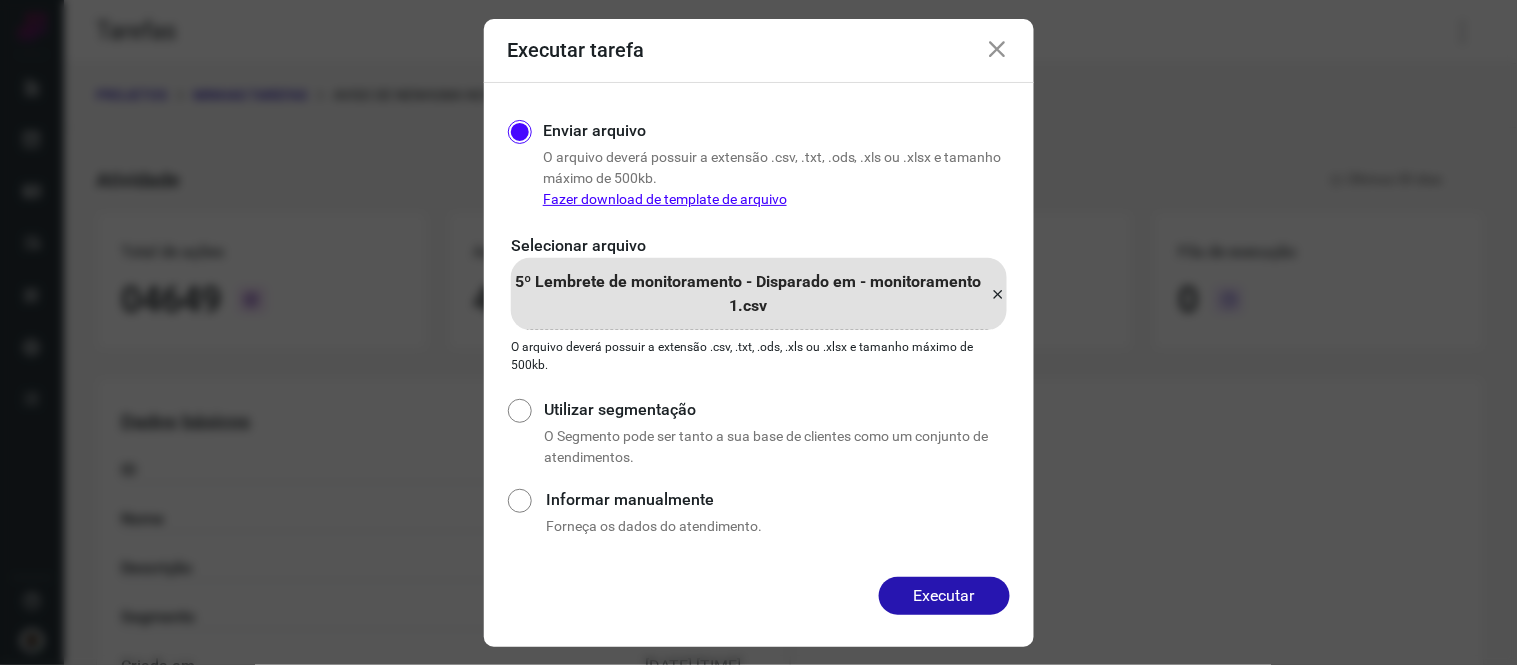 click on "Executar" at bounding box center [944, 596] 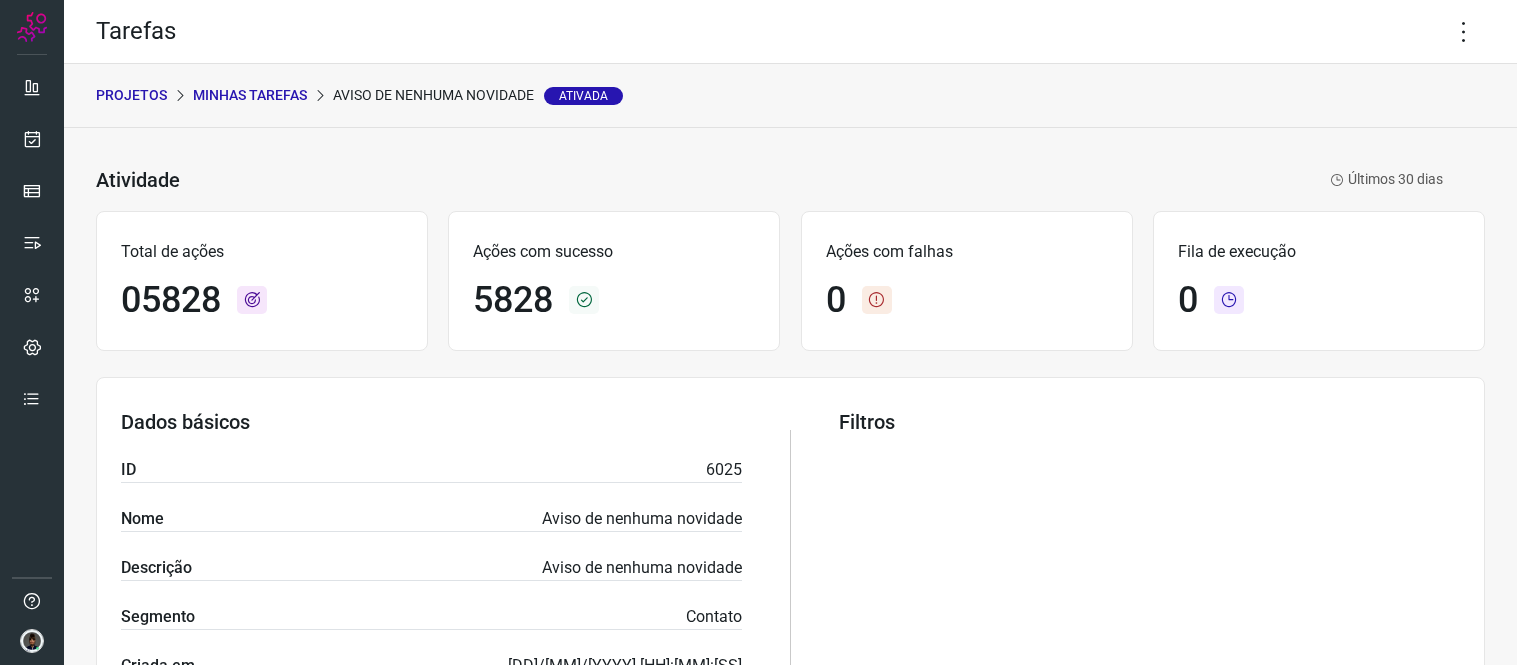 scroll, scrollTop: 0, scrollLeft: 0, axis: both 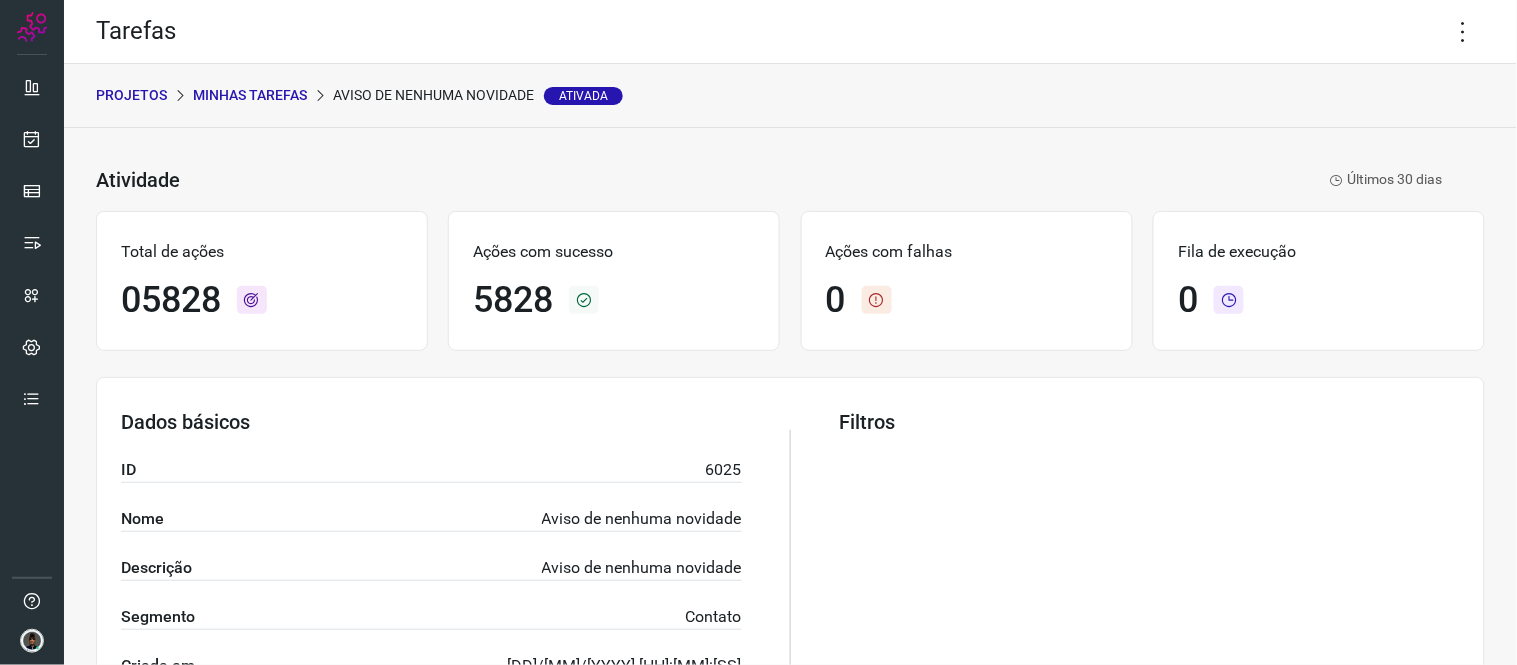 drag, startPoint x: 1443, startPoint y: 30, endPoint x: 1390, endPoint y: 85, distance: 76.38062 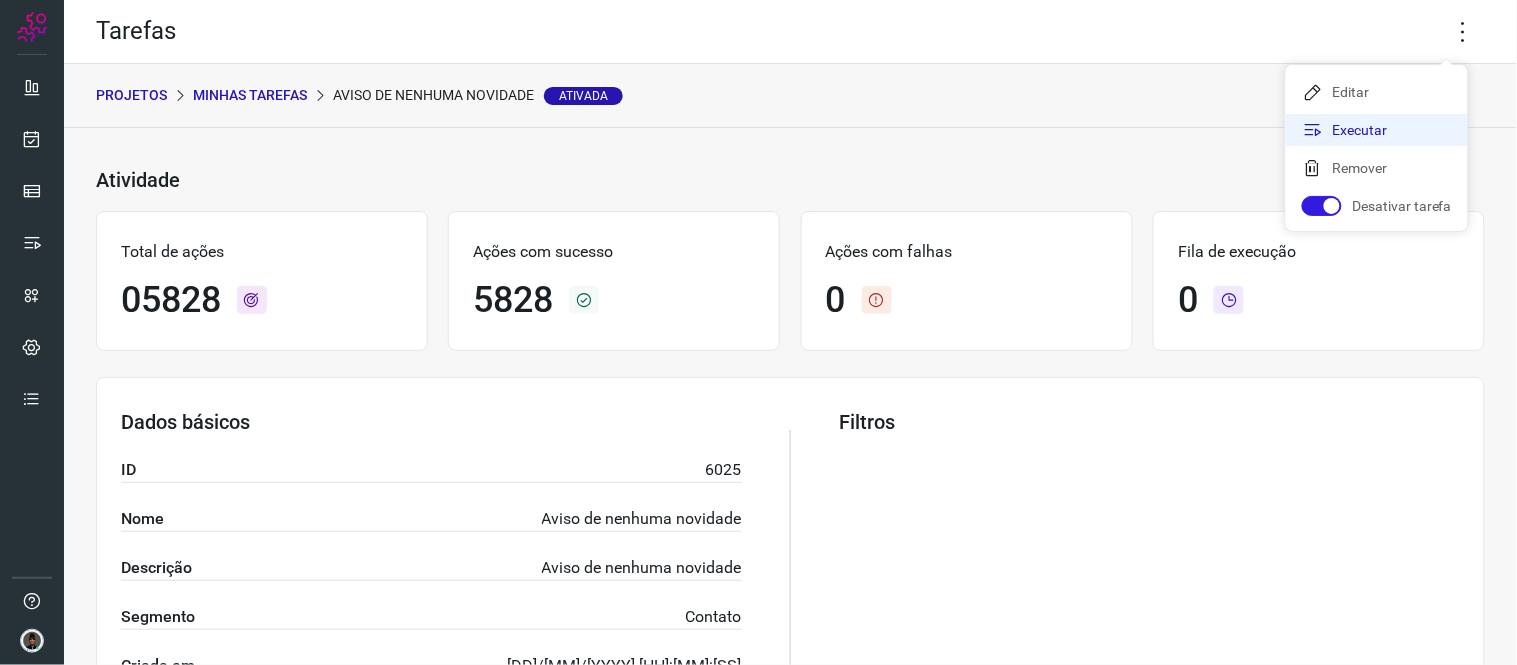 click on "Executar" 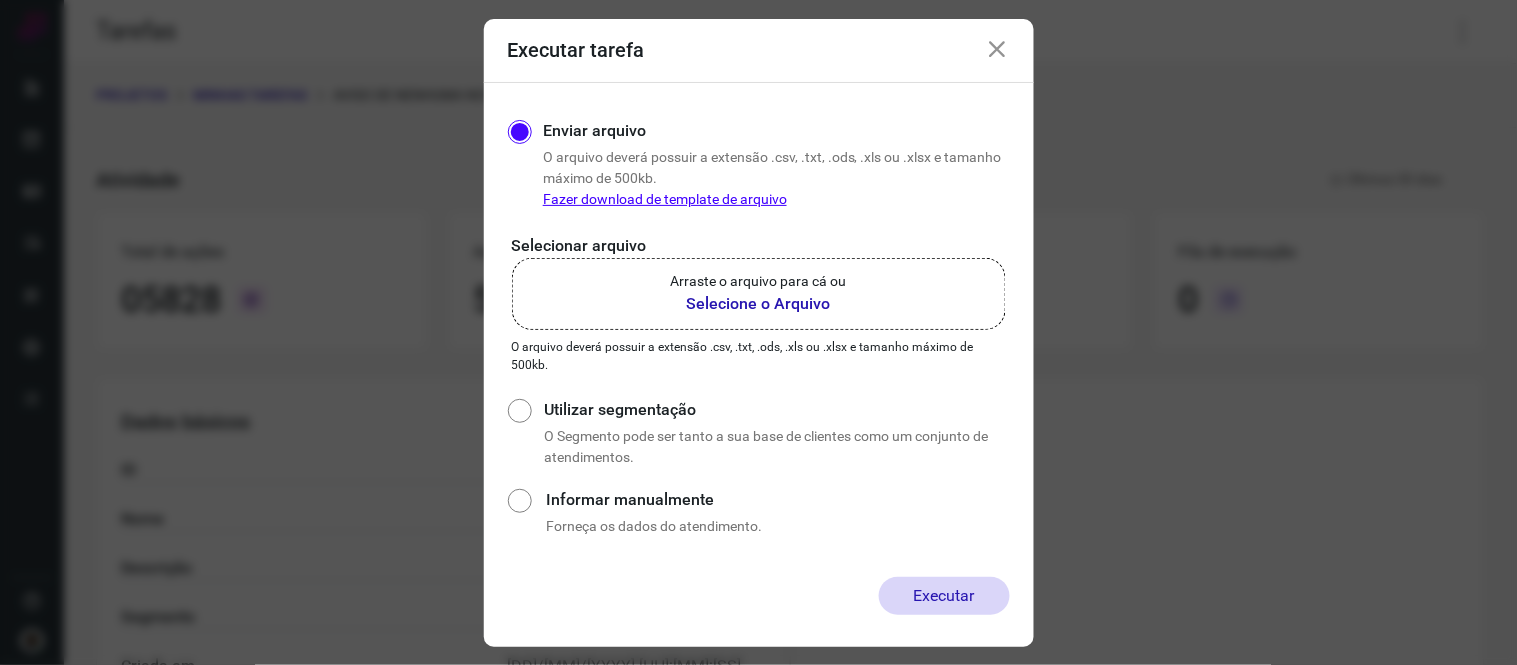 click on "Arraste o arquivo para cá ou Selecione o Arquivo" 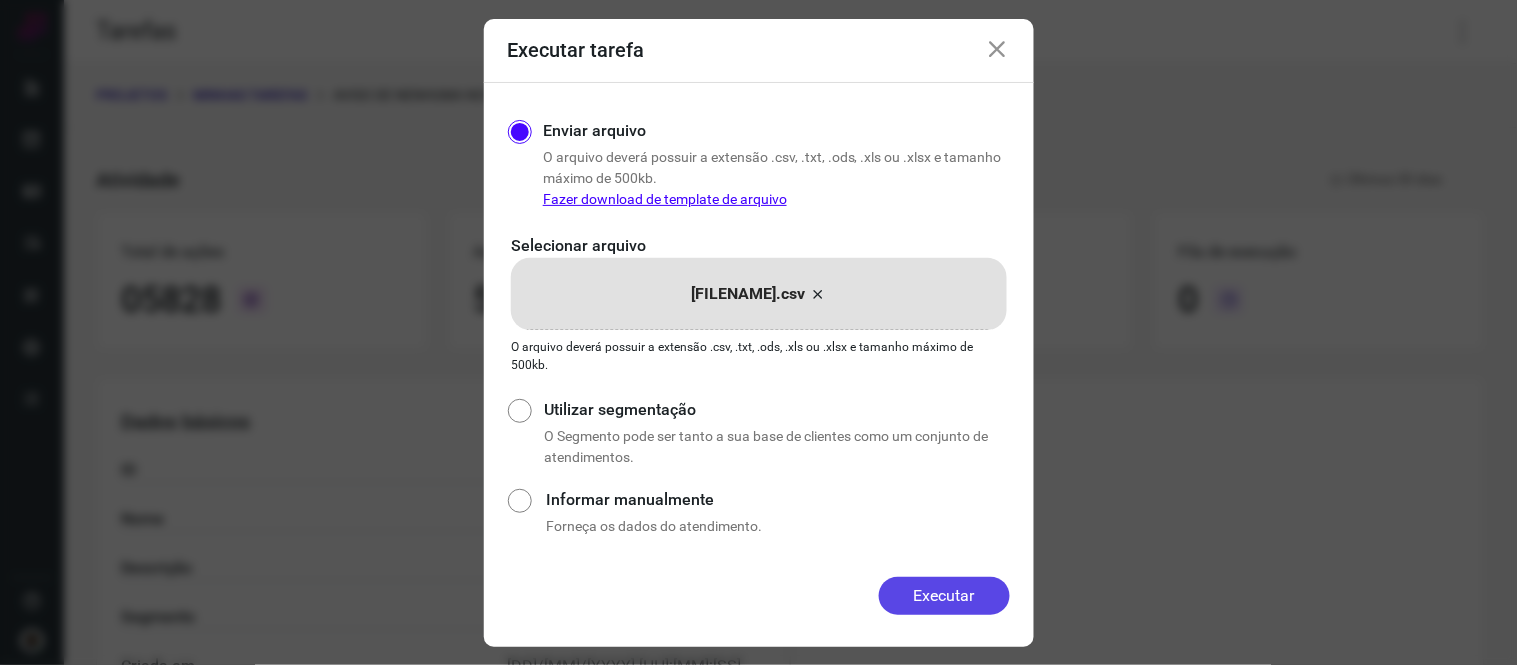 click on "Executar" at bounding box center (944, 596) 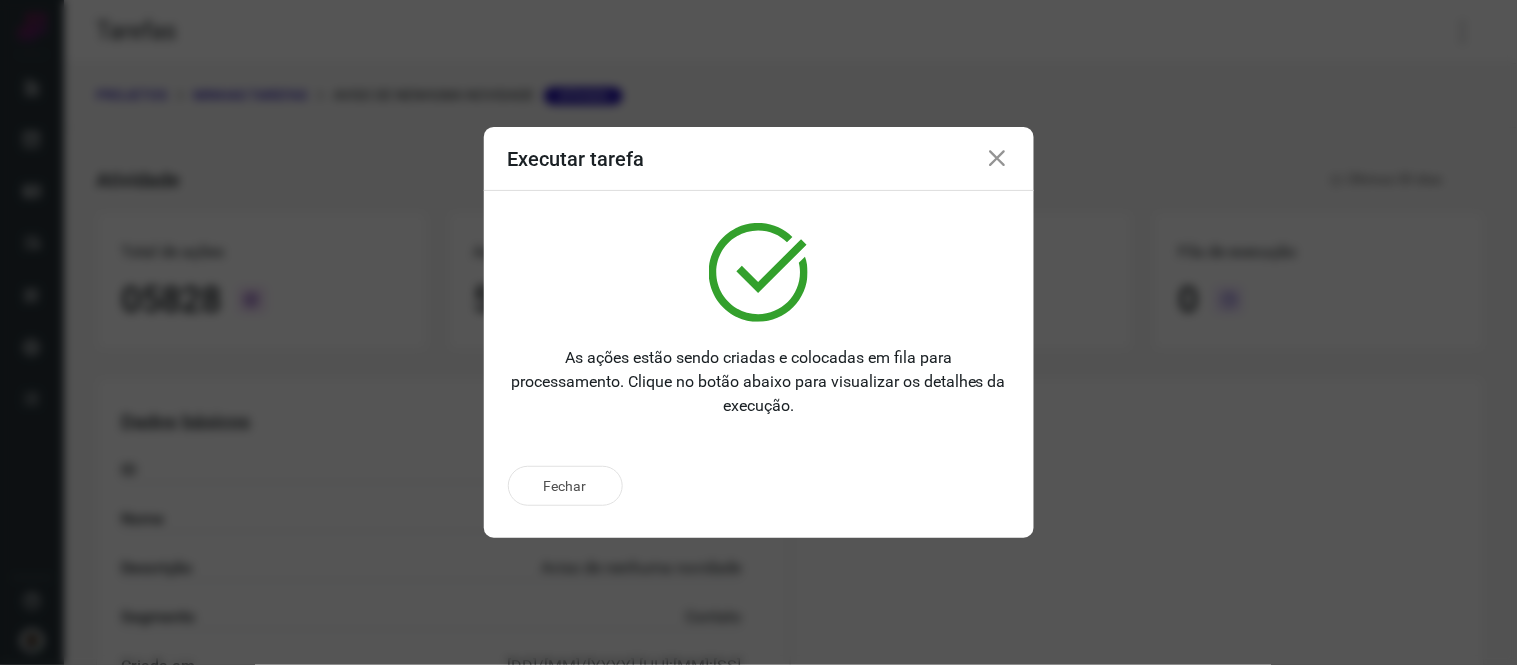 click at bounding box center [998, 159] 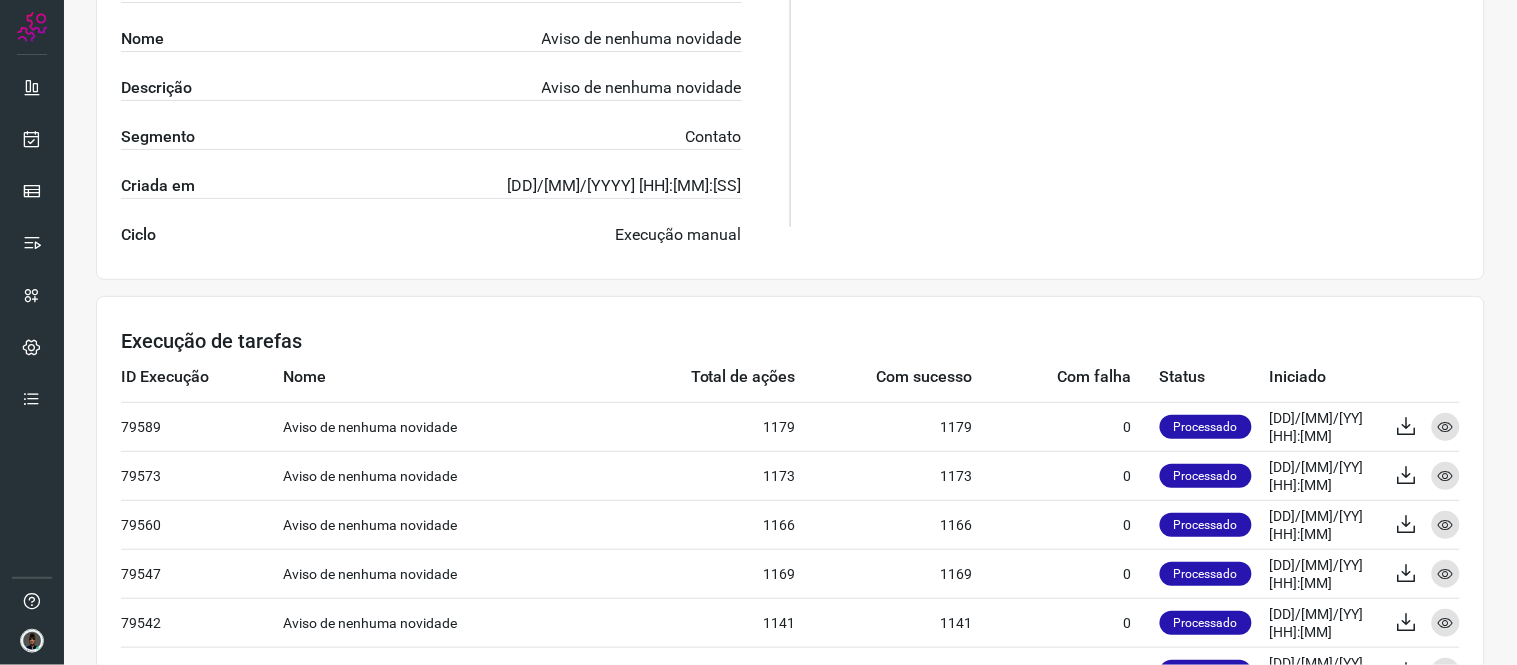 scroll, scrollTop: 444, scrollLeft: 0, axis: vertical 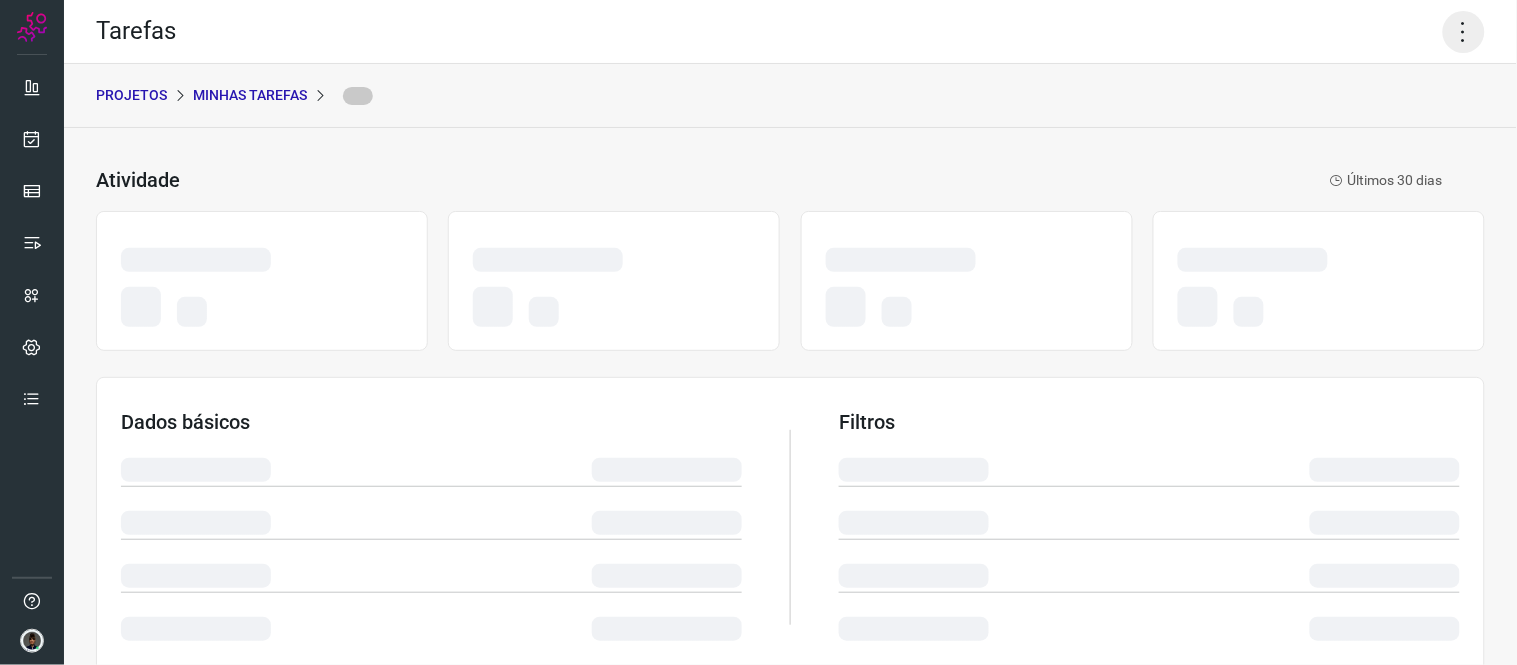 click 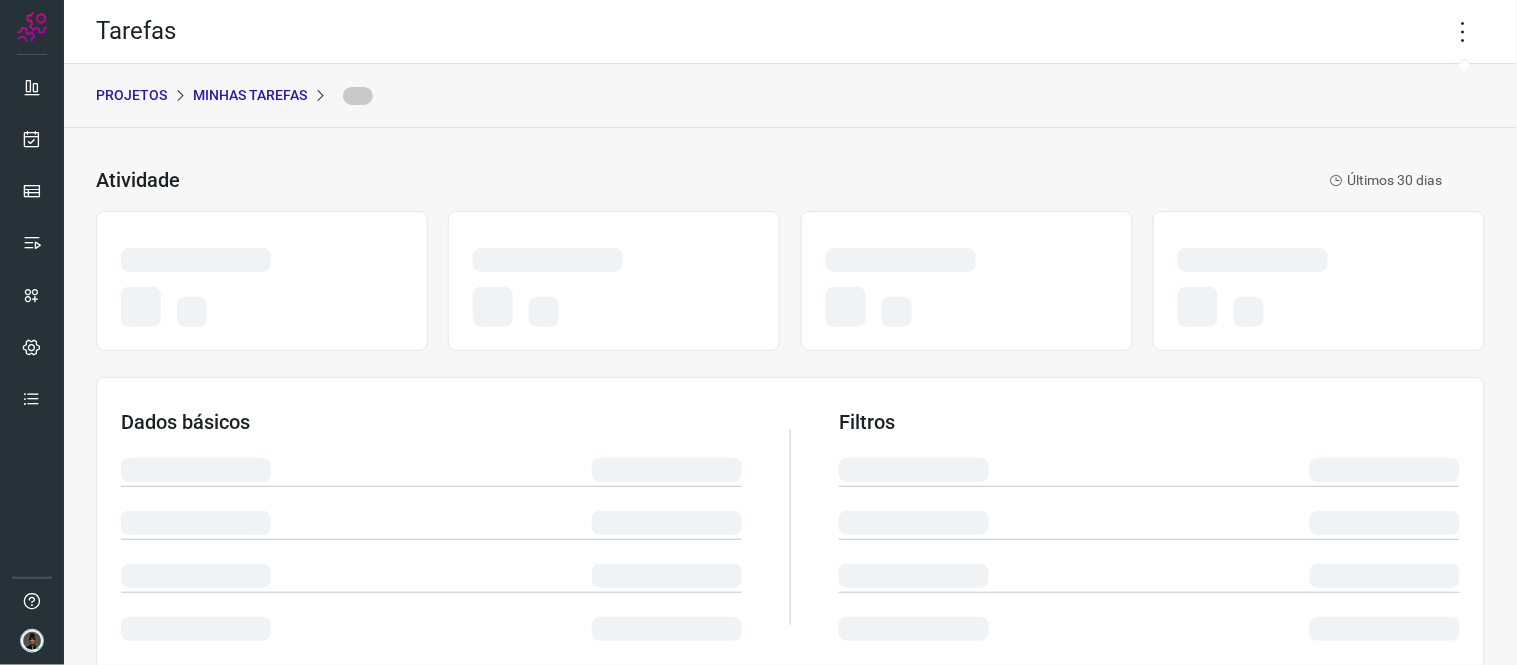 click on "PROJETOS  Minhas Tarefas" at bounding box center [790, 96] 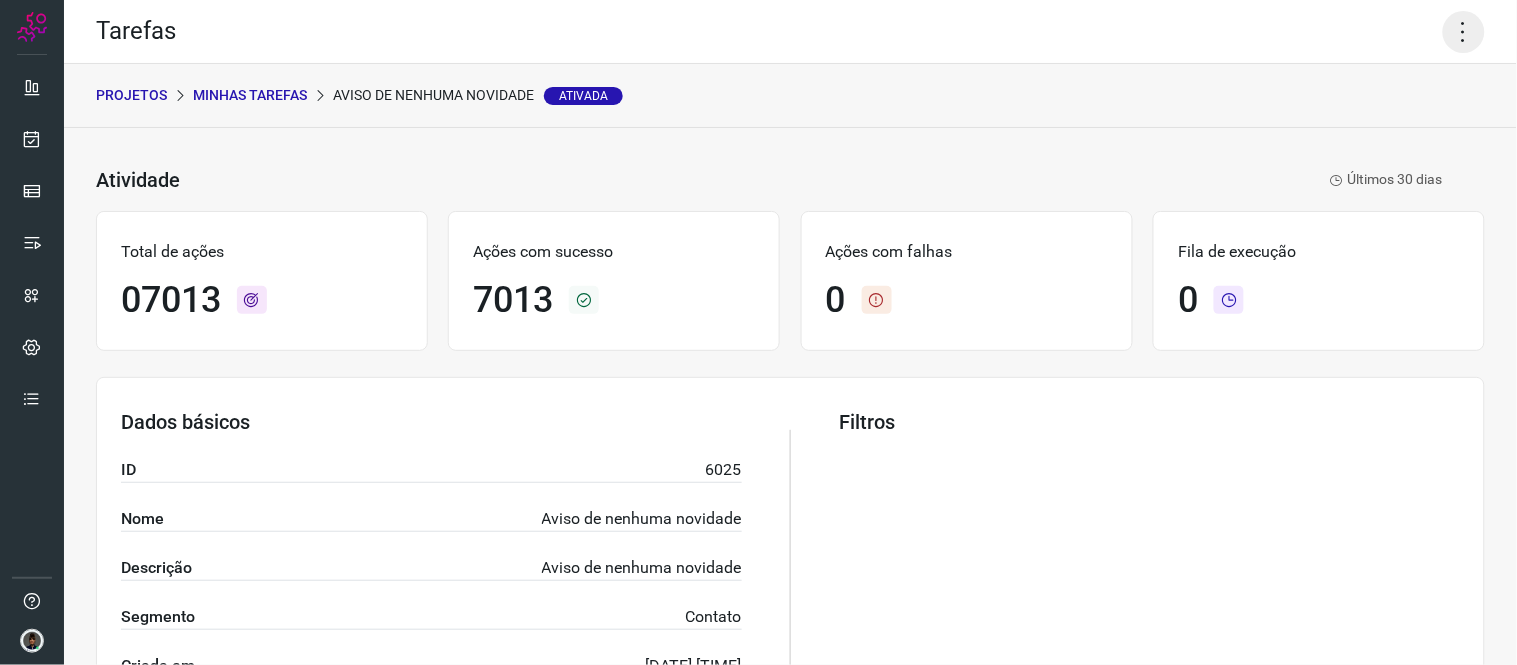 click 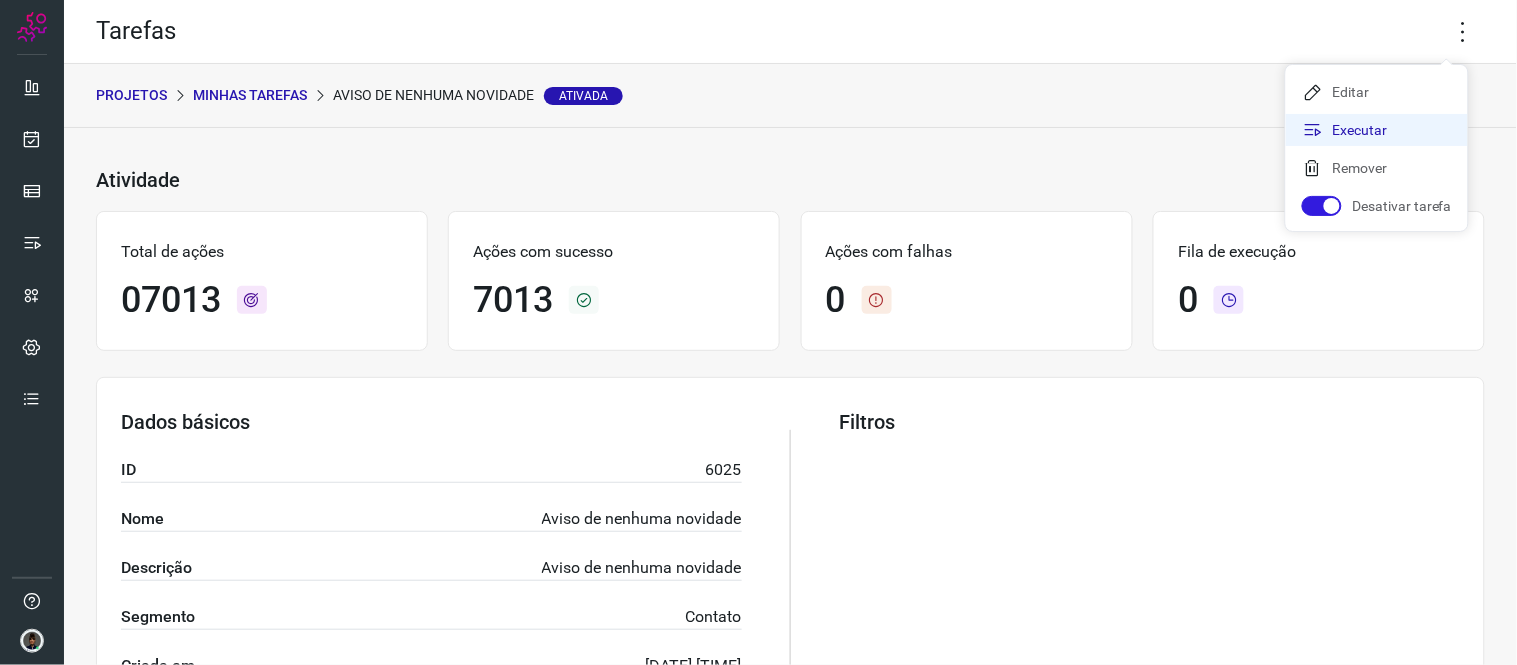 click on "Executar" 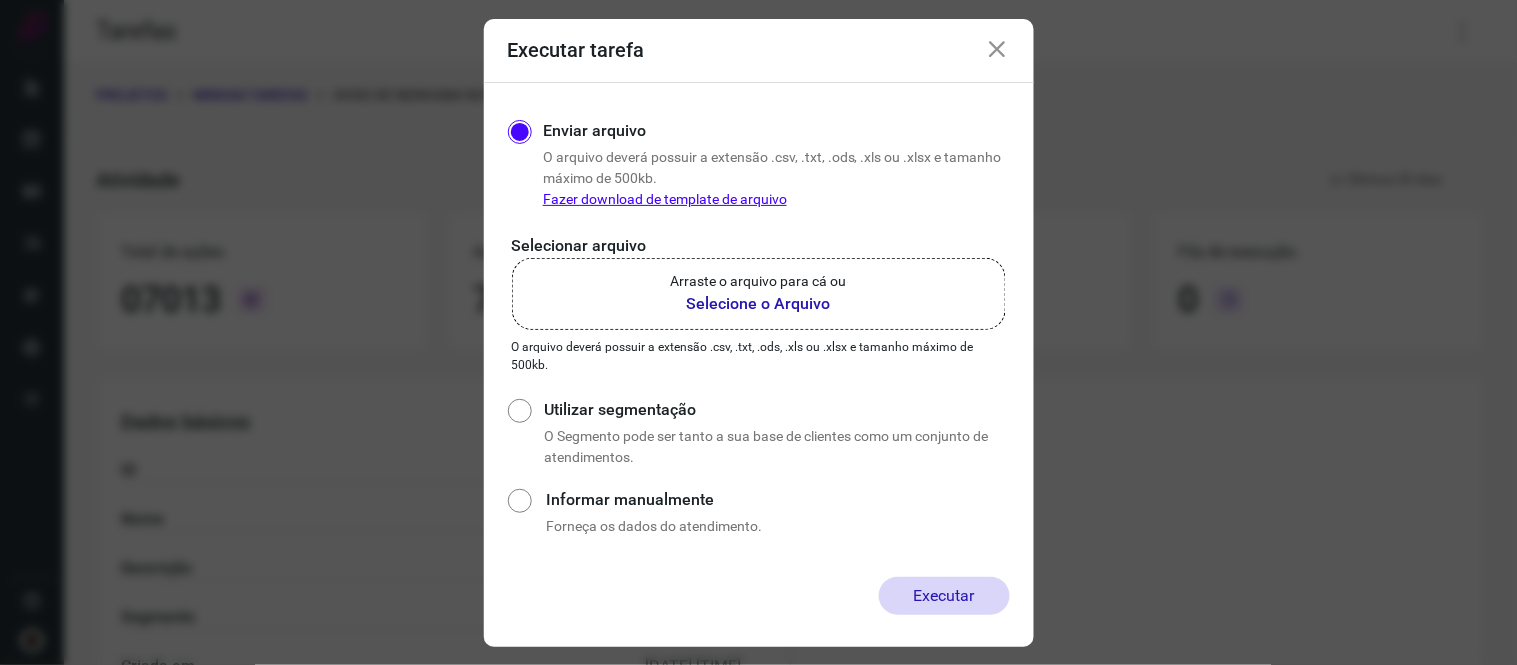 click on "Arraste o arquivo para cá ou" at bounding box center [759, 281] 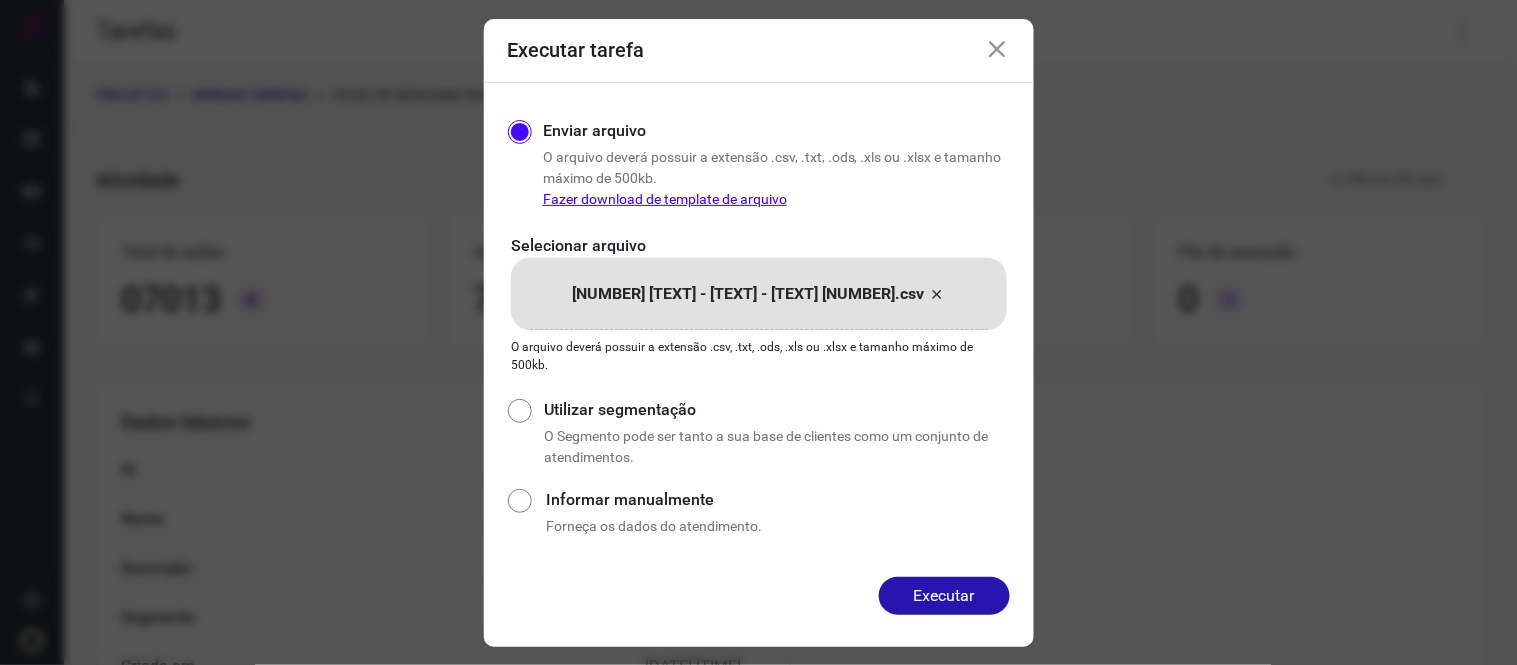 click on "Executar" at bounding box center (944, 596) 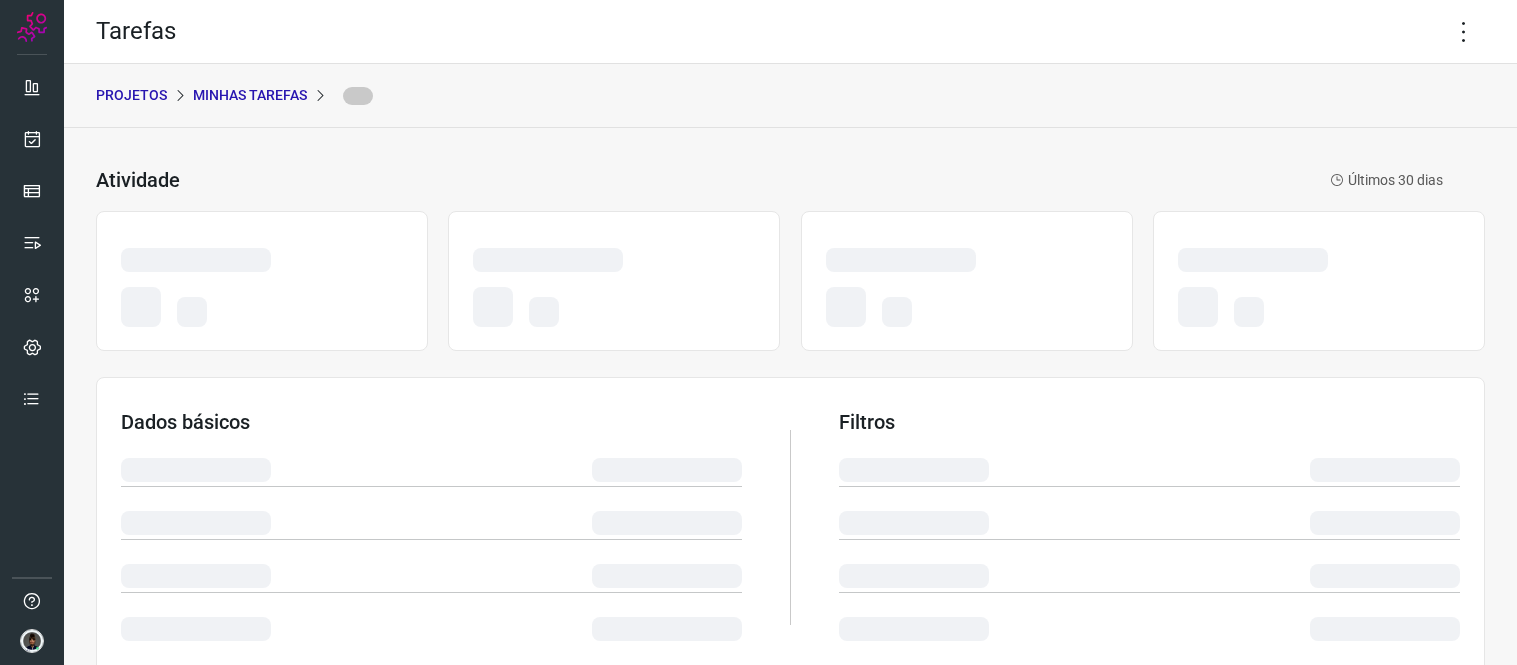 scroll, scrollTop: 0, scrollLeft: 0, axis: both 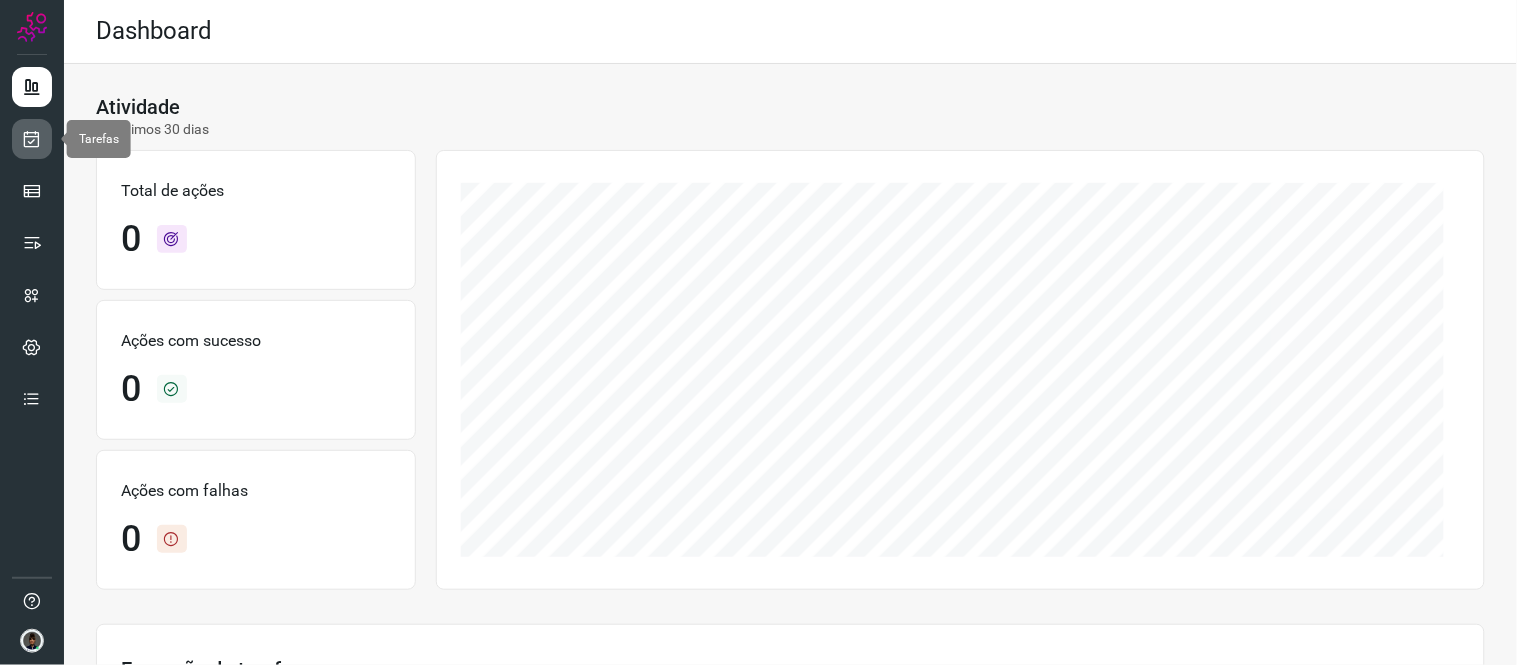 click at bounding box center [32, 139] 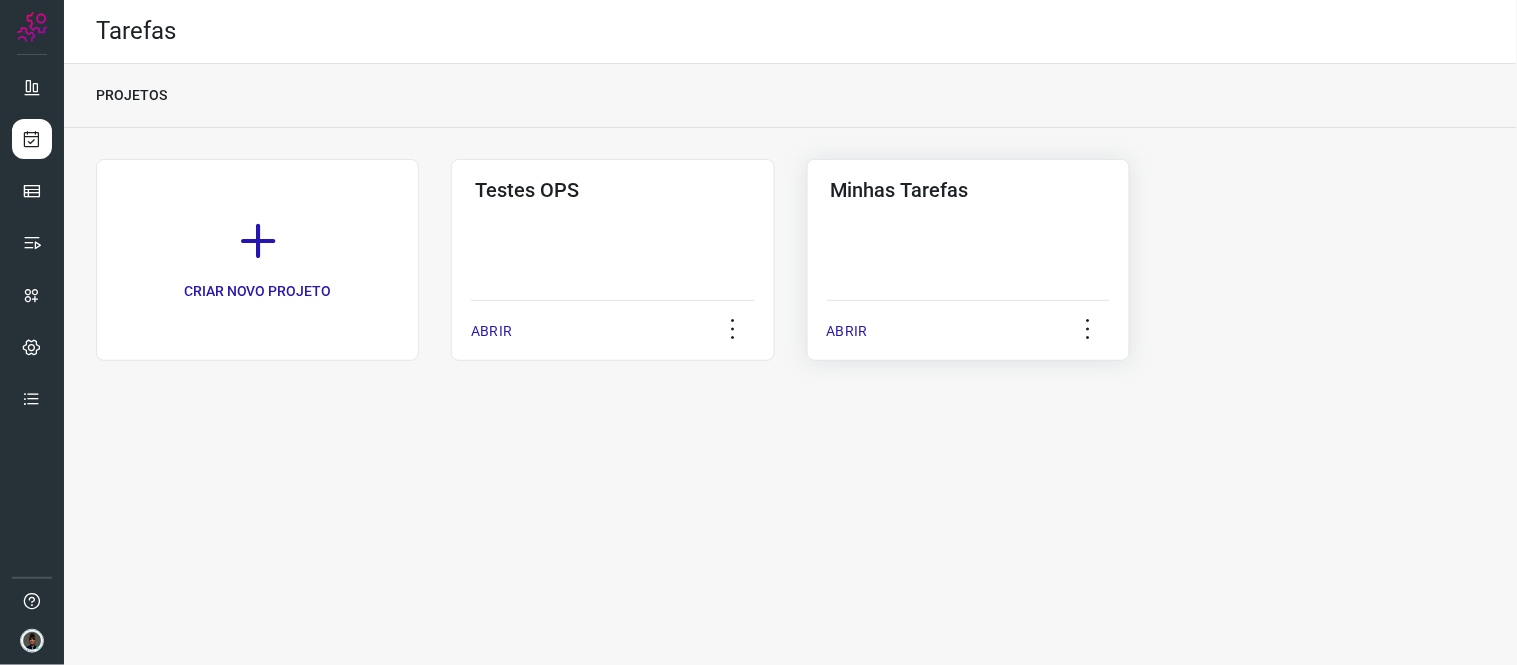 click on "Minhas Tarefas  ABRIR" 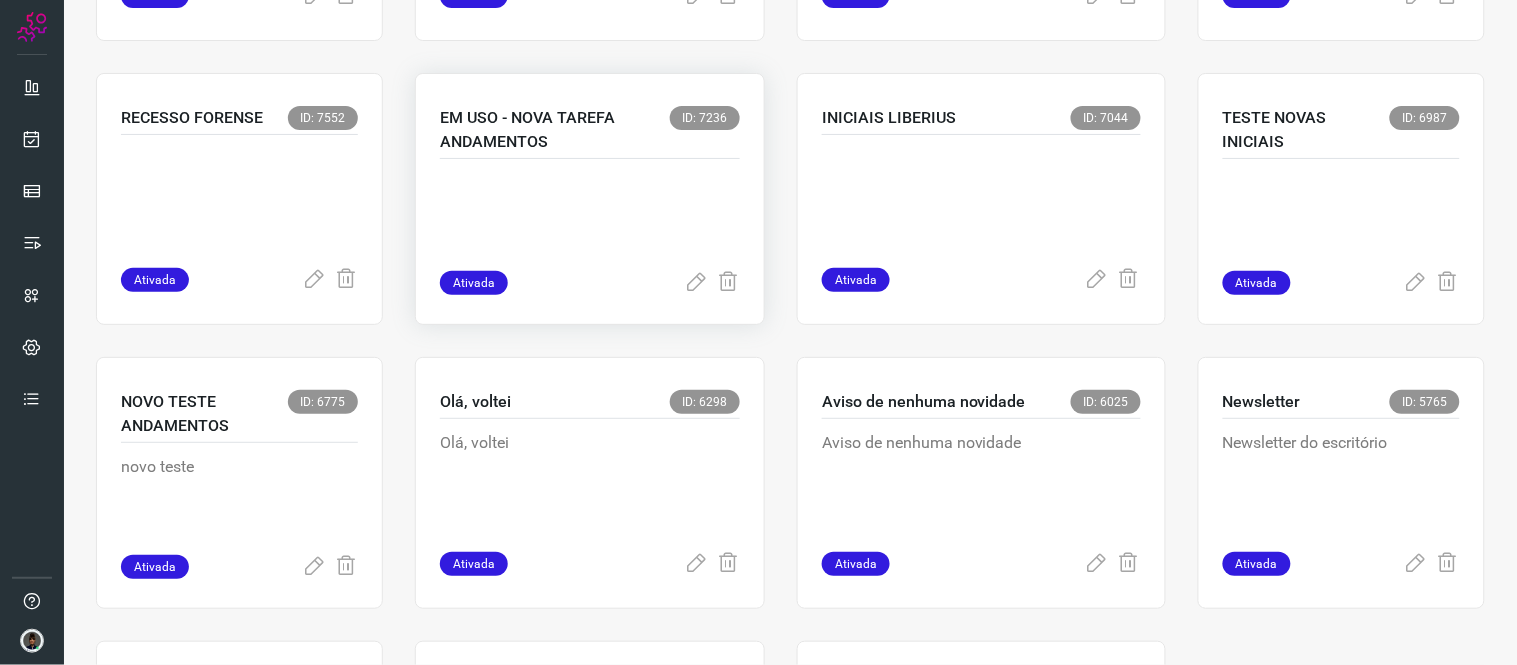 click at bounding box center [590, 221] 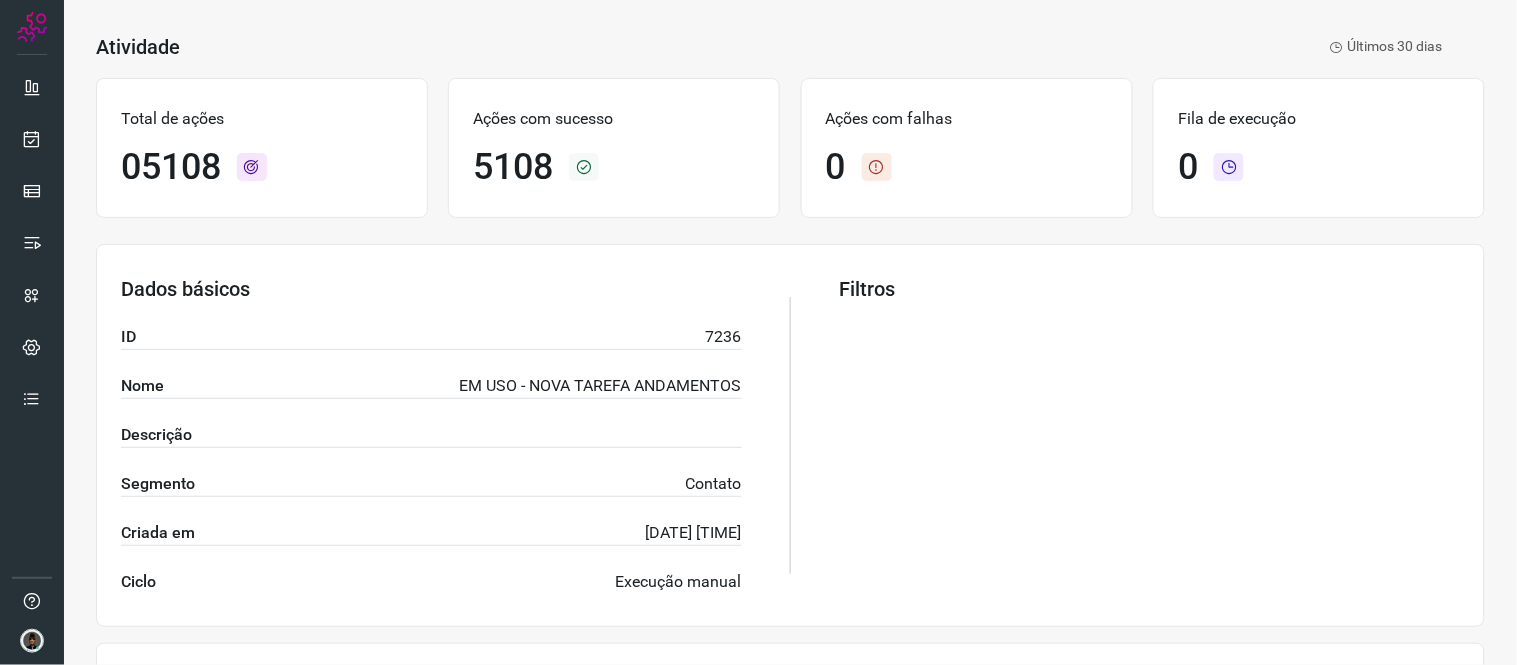 scroll, scrollTop: 0, scrollLeft: 0, axis: both 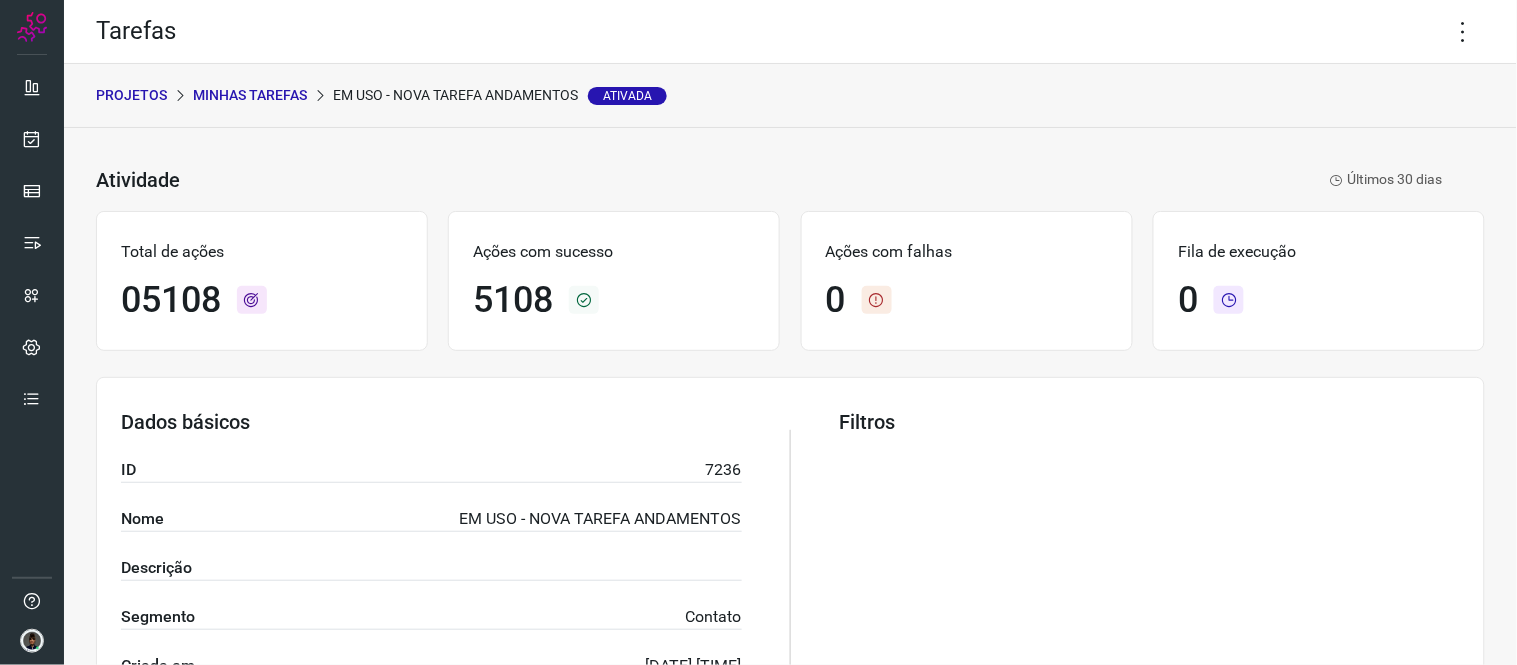 drag, startPoint x: 1435, startPoint y: 37, endPoint x: 1414, endPoint y: 81, distance: 48.754486 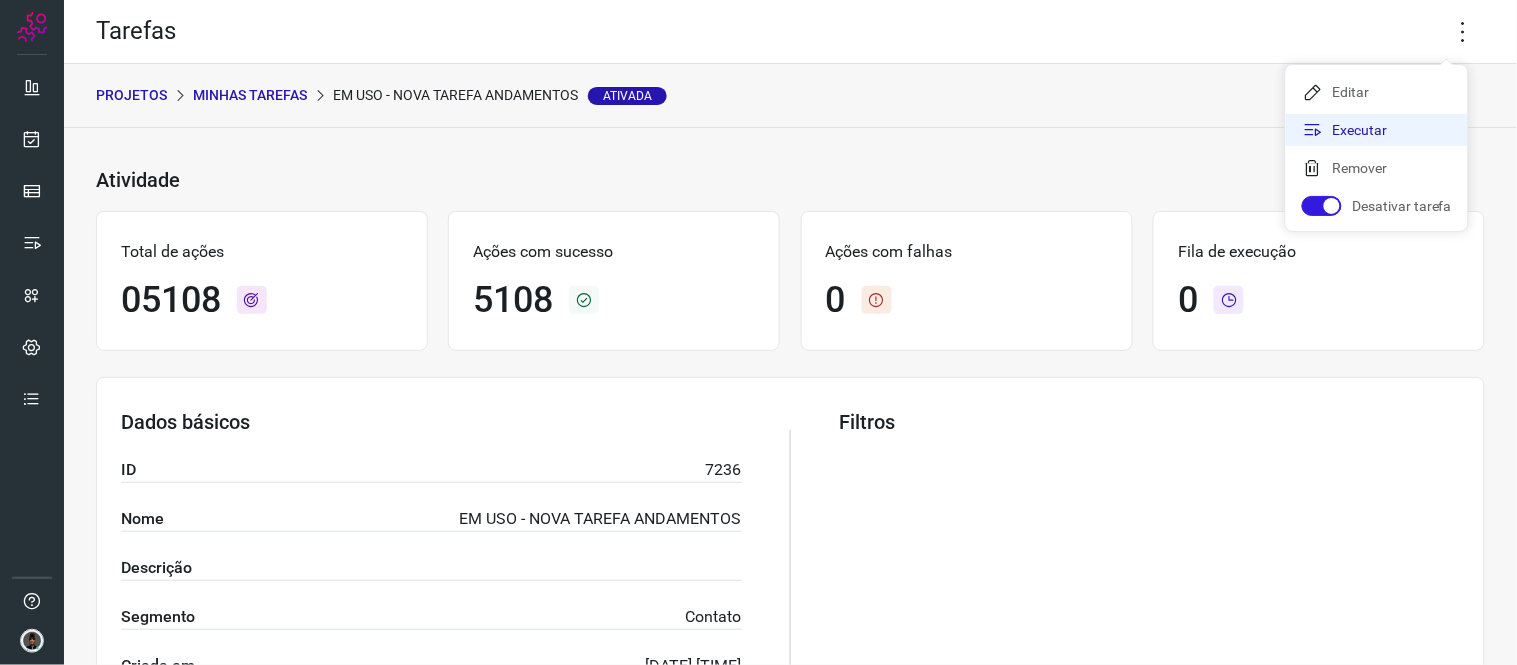 click on "Executar" 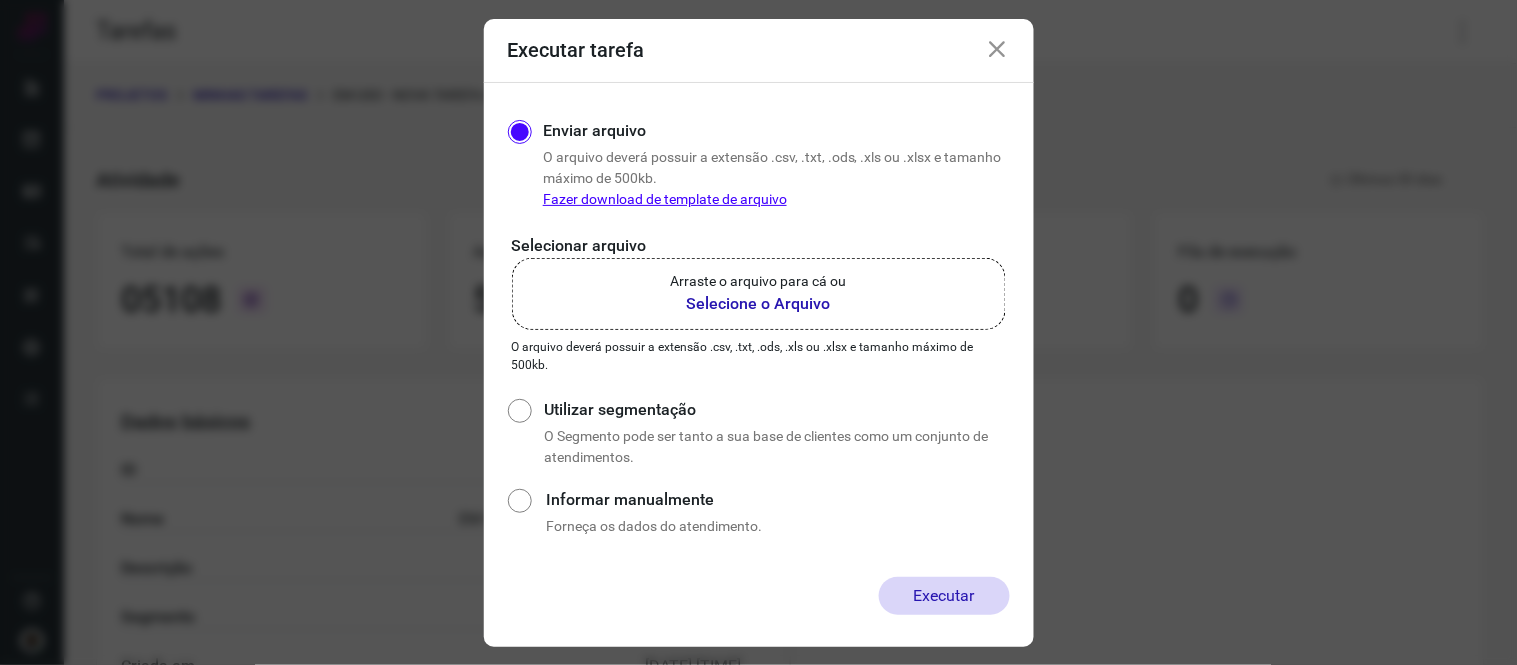 click on "Selecione o Arquivo" at bounding box center (759, 304) 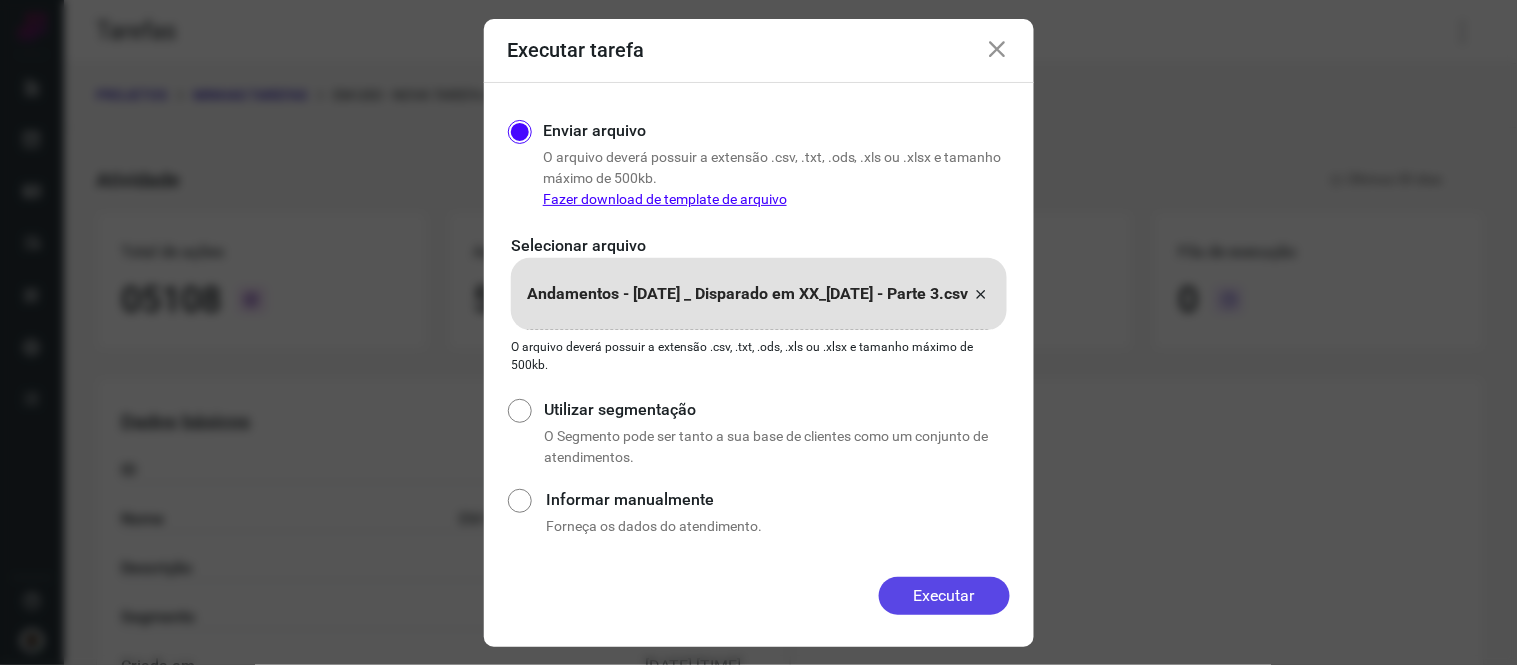 click on "Executar" at bounding box center [944, 596] 